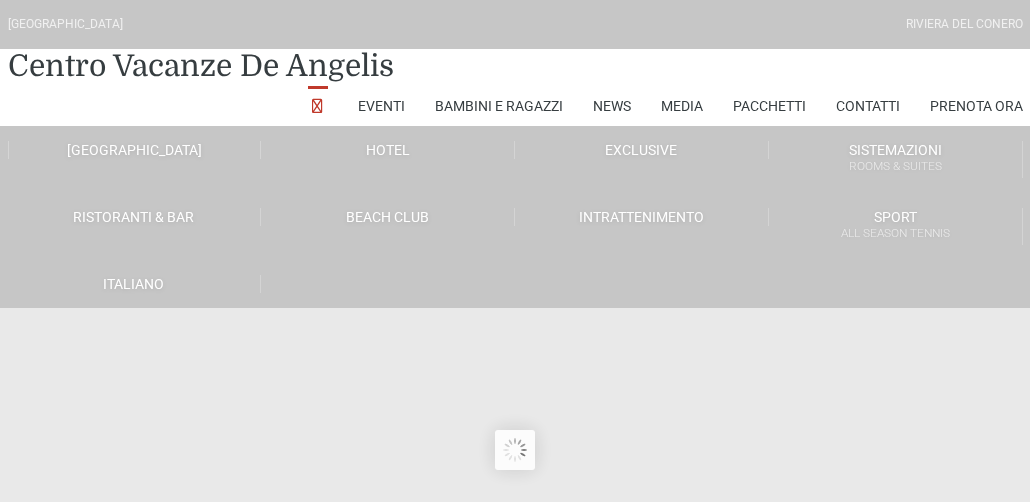scroll, scrollTop: 0, scrollLeft: 0, axis: both 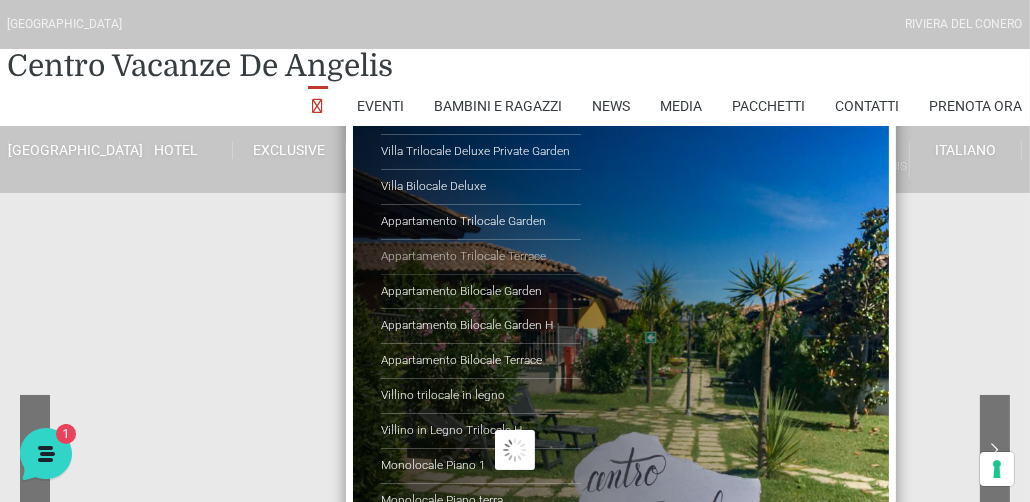 click on "Appartamento Trilocale Terrace" at bounding box center [481, 257] 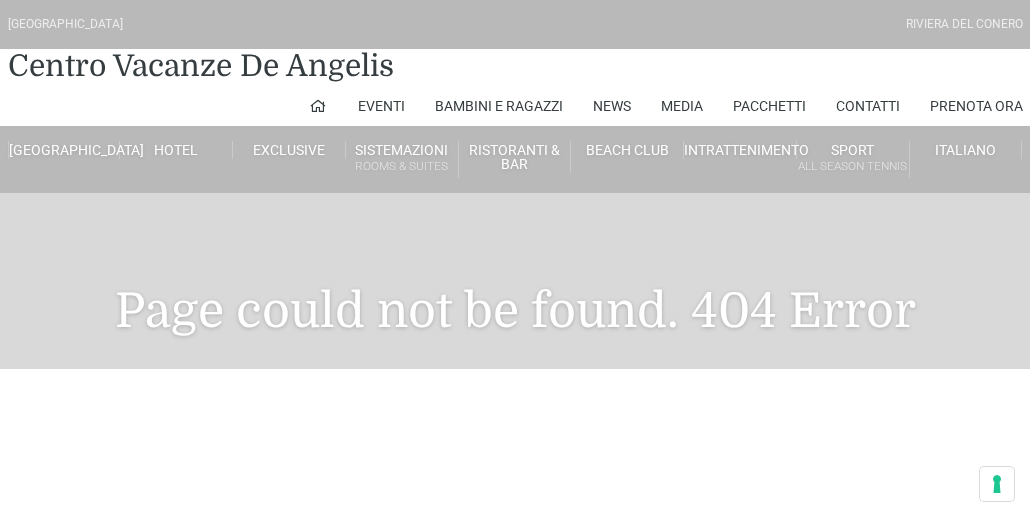 scroll, scrollTop: 0, scrollLeft: 0, axis: both 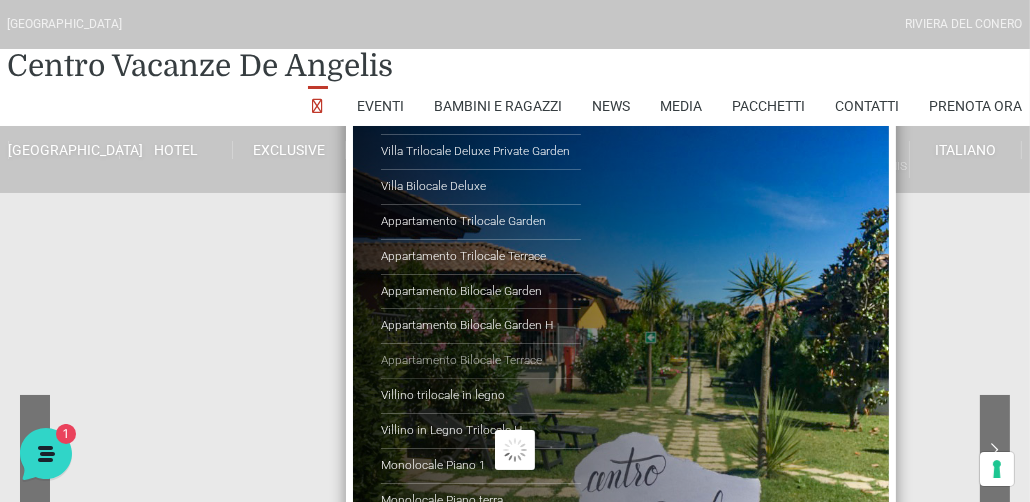 click on "Appartamento Bilocale Terrace" at bounding box center (481, 361) 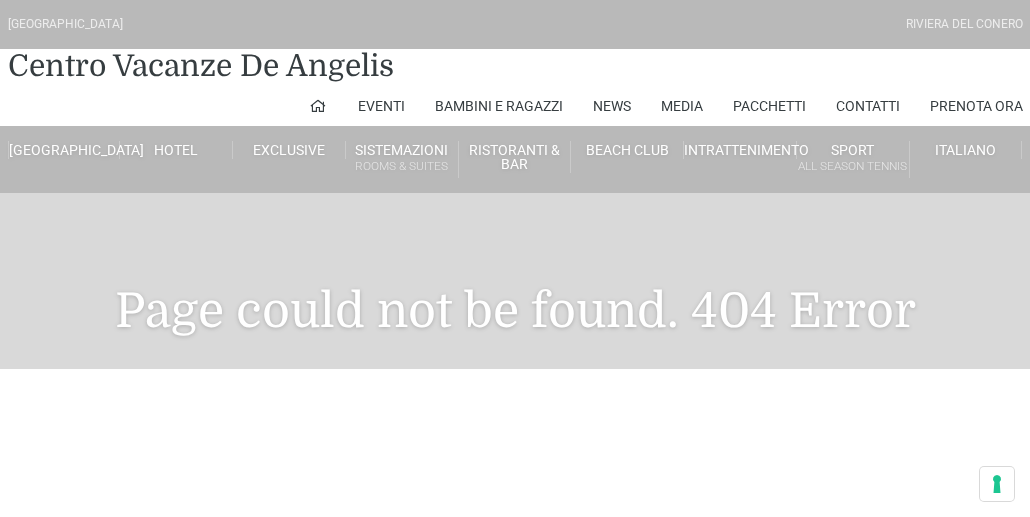 scroll, scrollTop: 0, scrollLeft: 0, axis: both 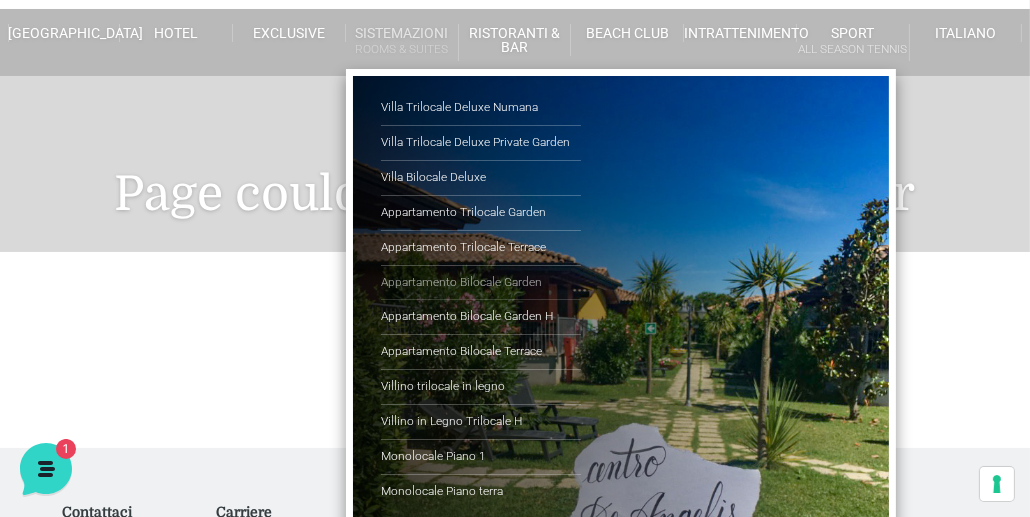 click on "Appartamento Bilocale Garden" at bounding box center (481, 283) 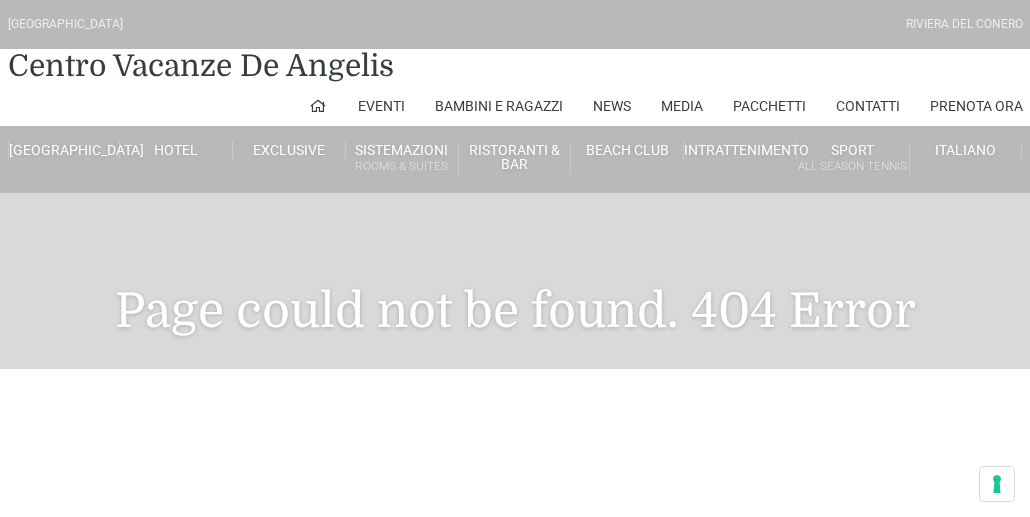 scroll, scrollTop: 0, scrollLeft: 0, axis: both 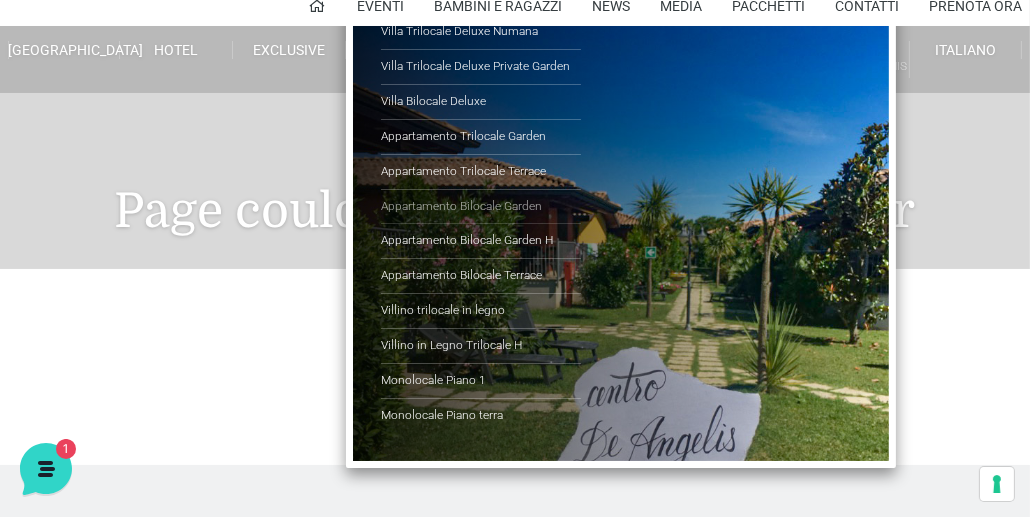 click on "Appartamento Bilocale Garden" at bounding box center (481, 207) 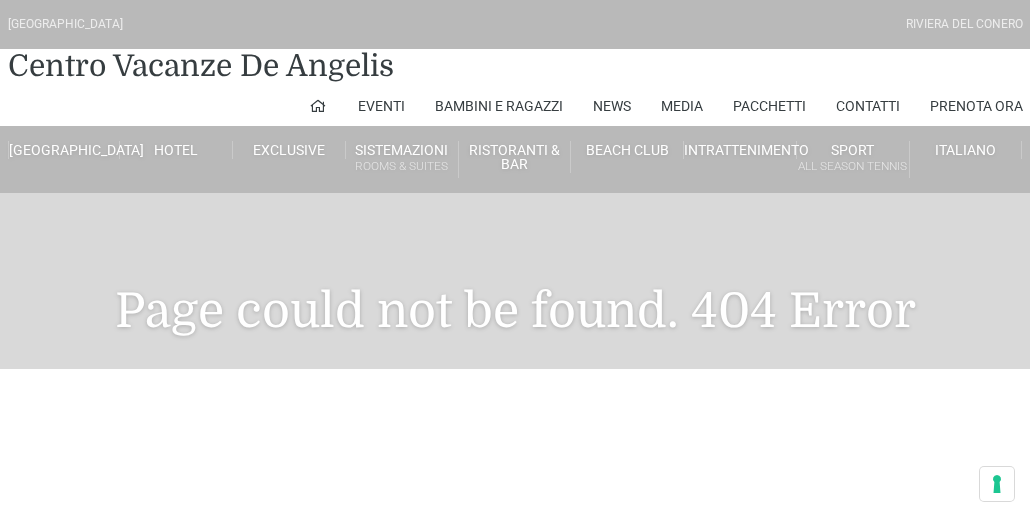 scroll, scrollTop: 0, scrollLeft: 0, axis: both 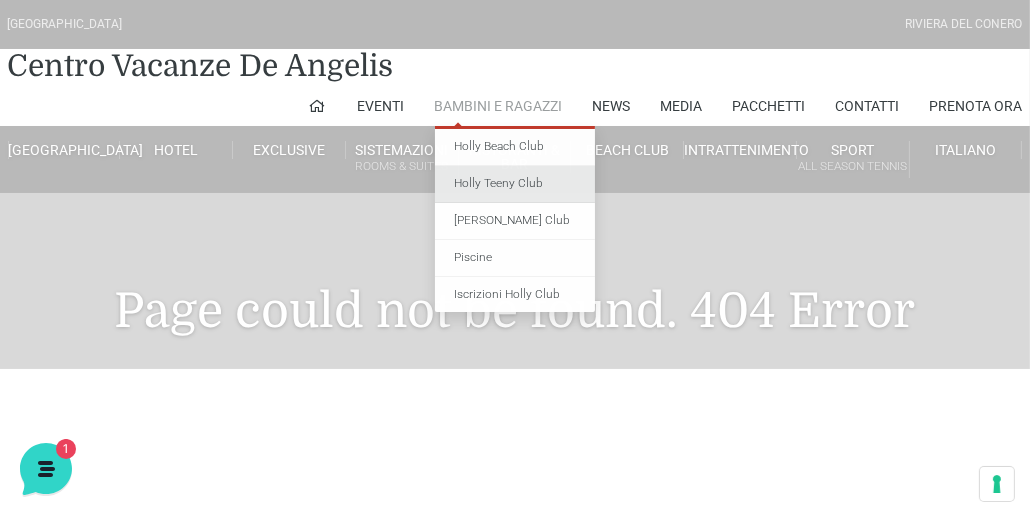 click on "Holly Teeny Club" at bounding box center (515, 184) 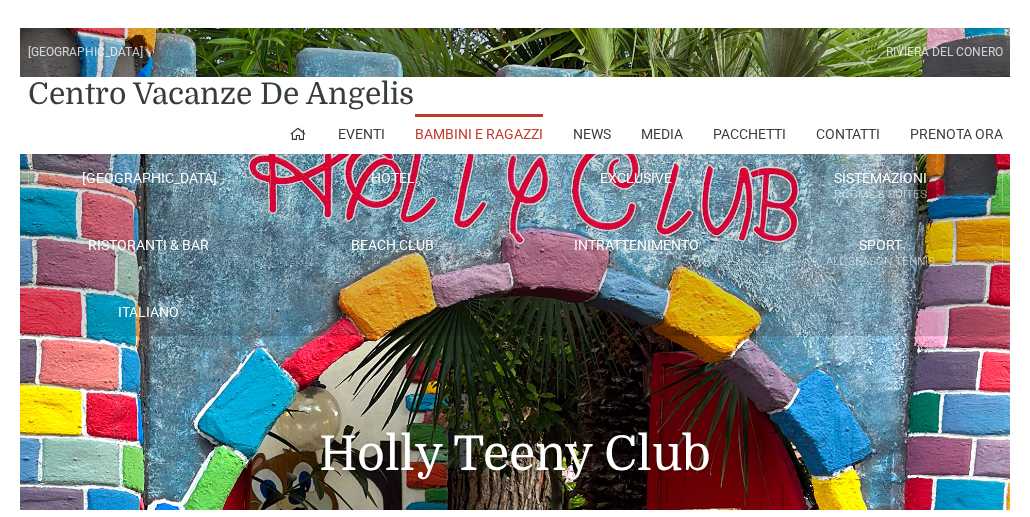 scroll, scrollTop: 0, scrollLeft: 0, axis: both 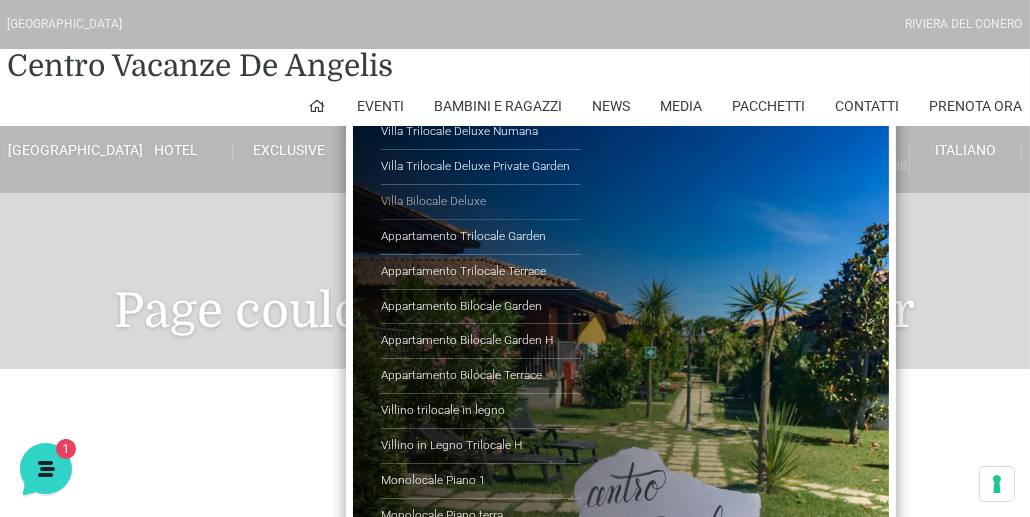 click on "Villa Bilocale Deluxe" at bounding box center [481, 202] 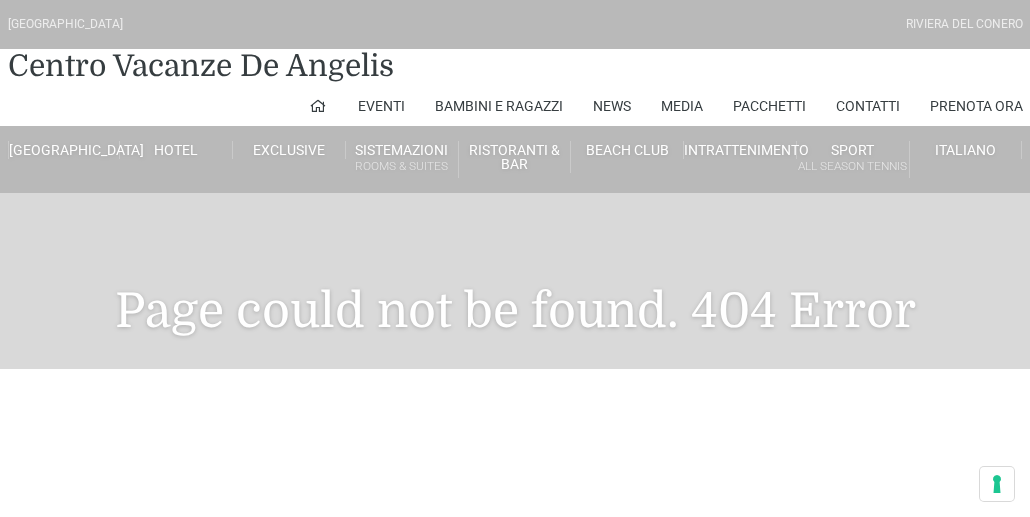 scroll, scrollTop: 0, scrollLeft: 0, axis: both 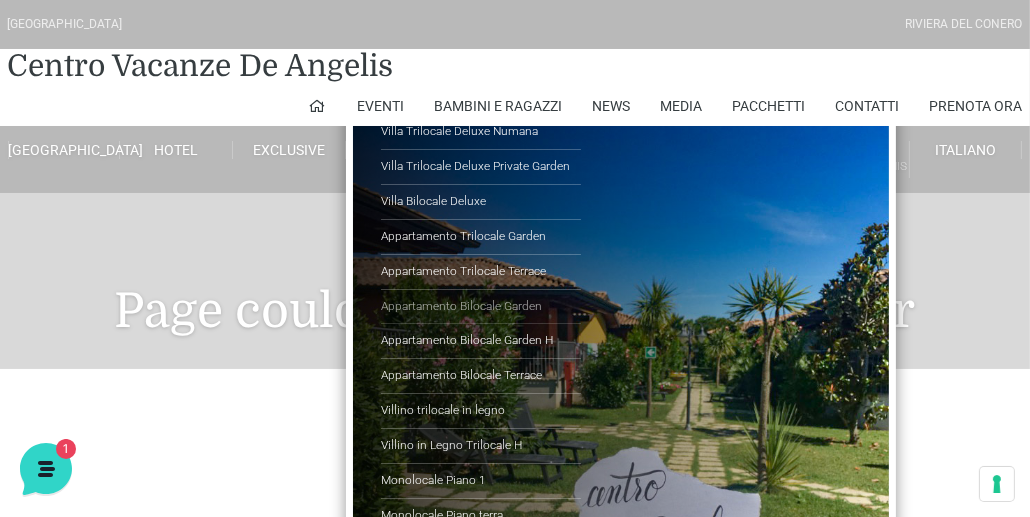 click on "Appartamento Bilocale Garden" at bounding box center (481, 307) 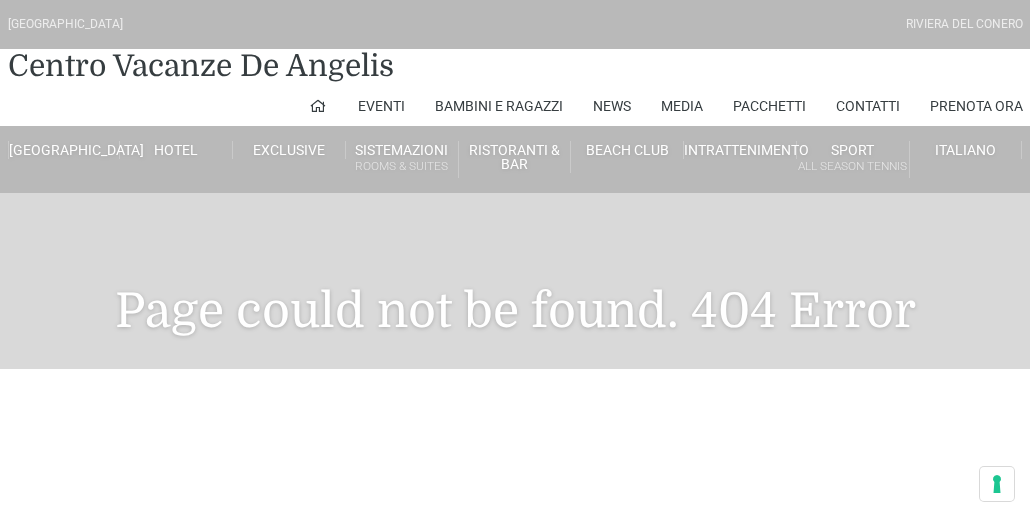 scroll, scrollTop: 0, scrollLeft: 0, axis: both 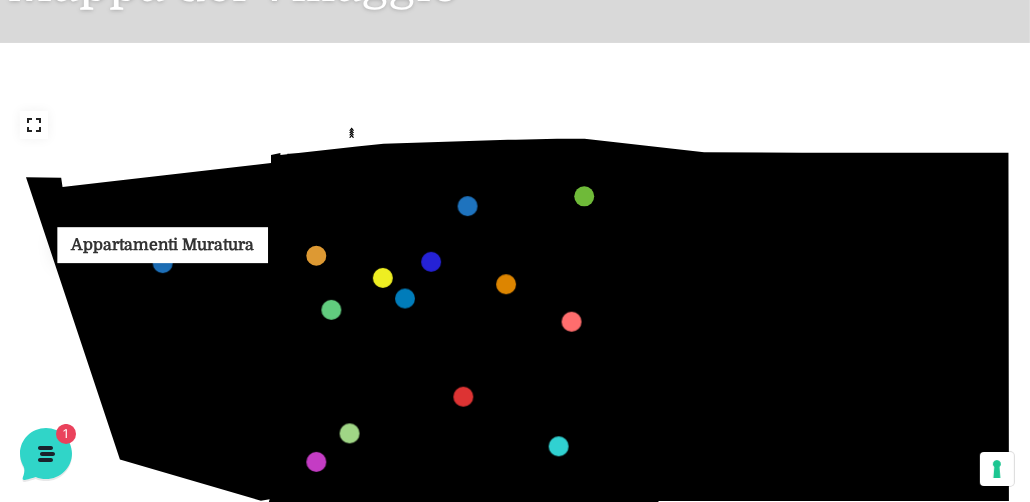 click at bounding box center [162, 263] 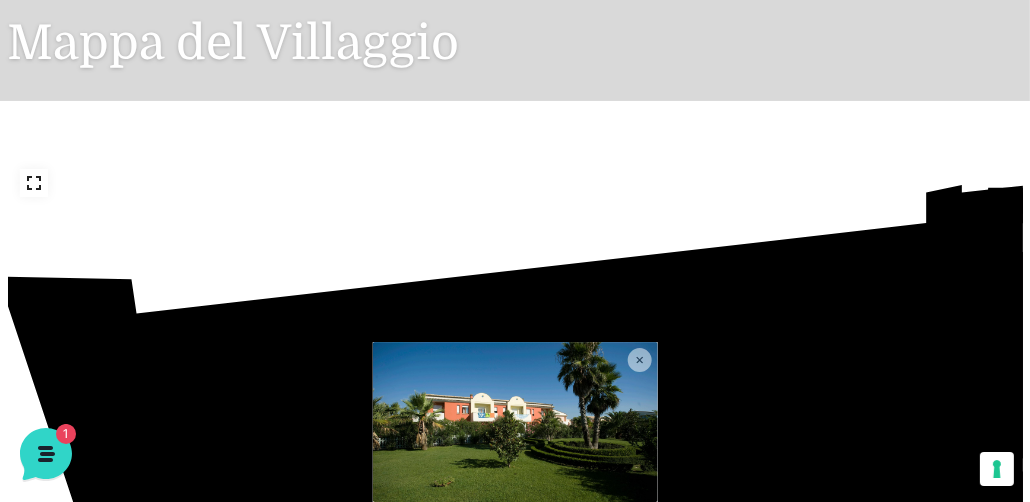 scroll, scrollTop: 468, scrollLeft: 0, axis: vertical 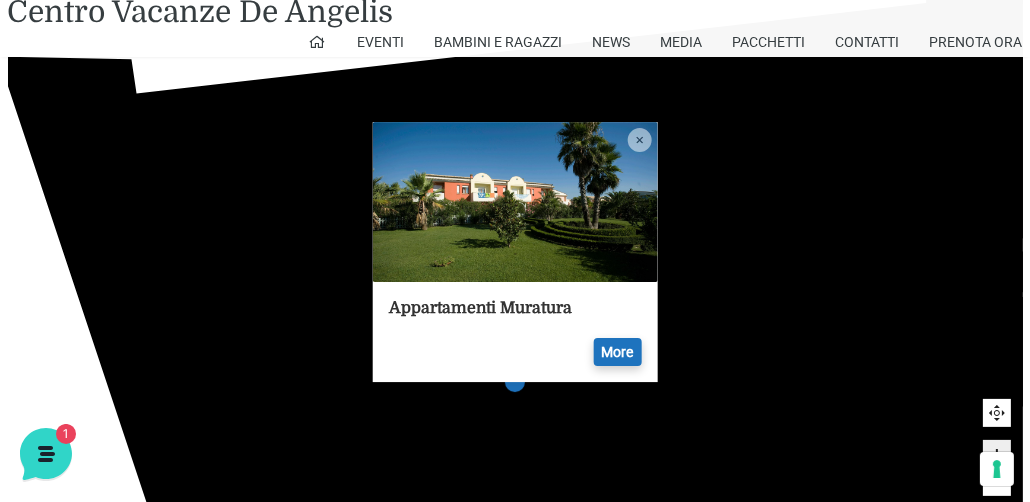 click on "More" at bounding box center [617, 352] 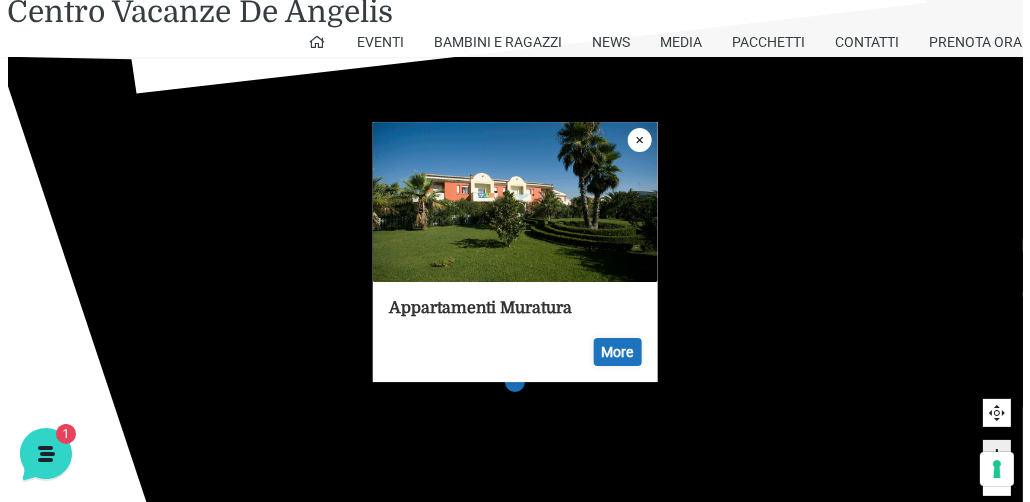 click 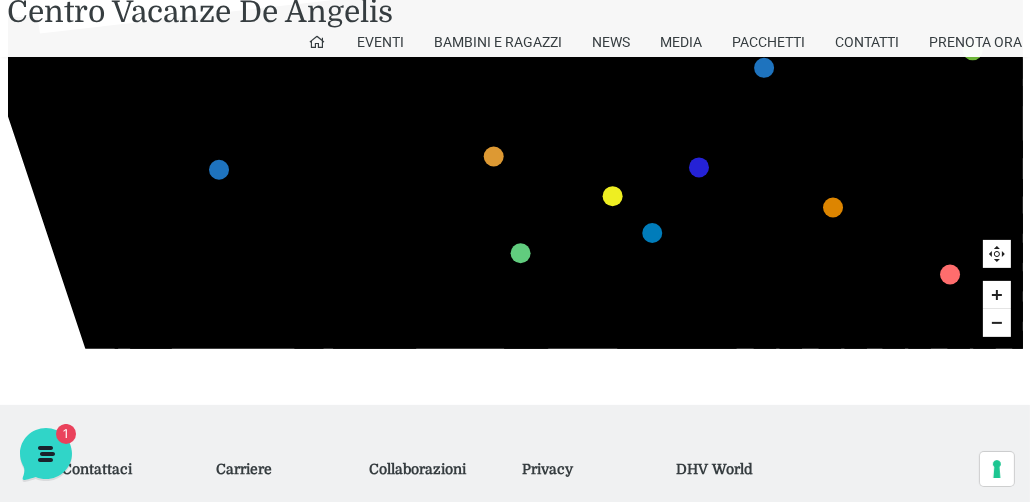 scroll, scrollTop: 628, scrollLeft: 0, axis: vertical 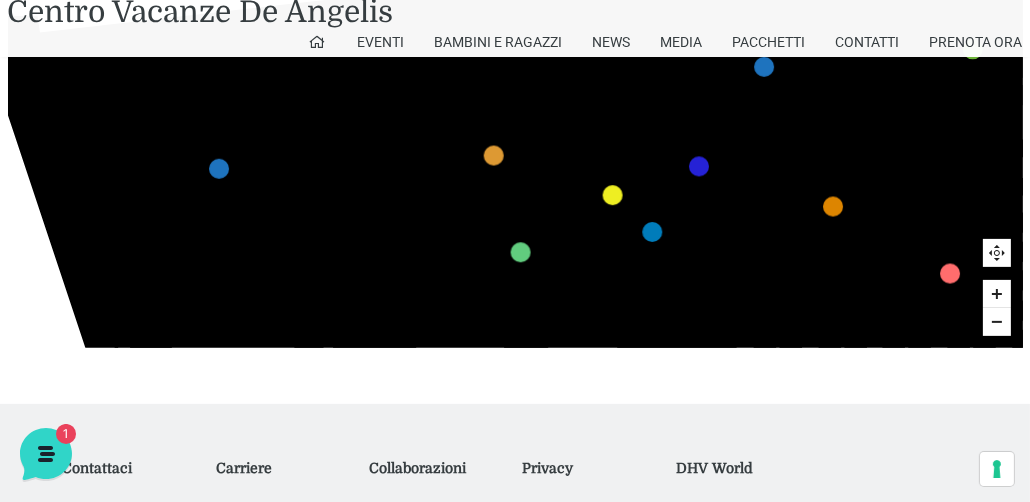 click 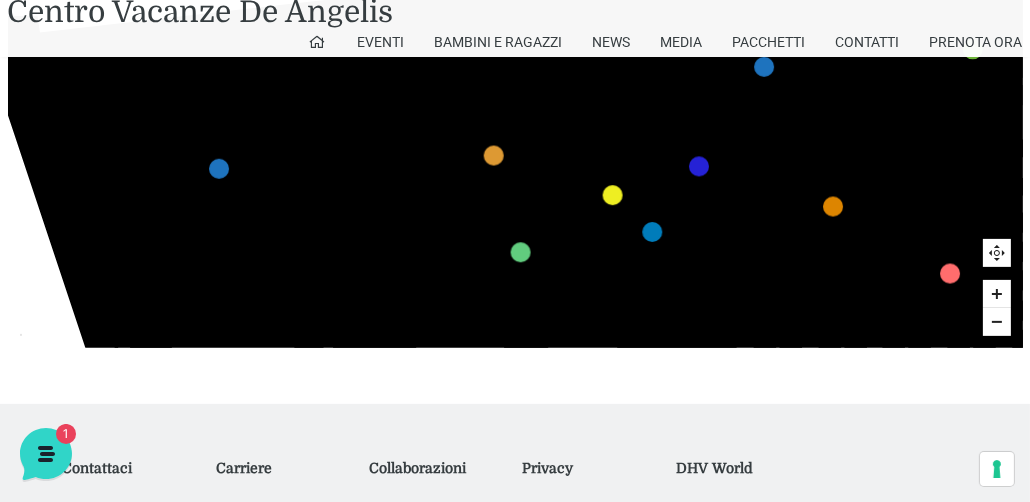 click 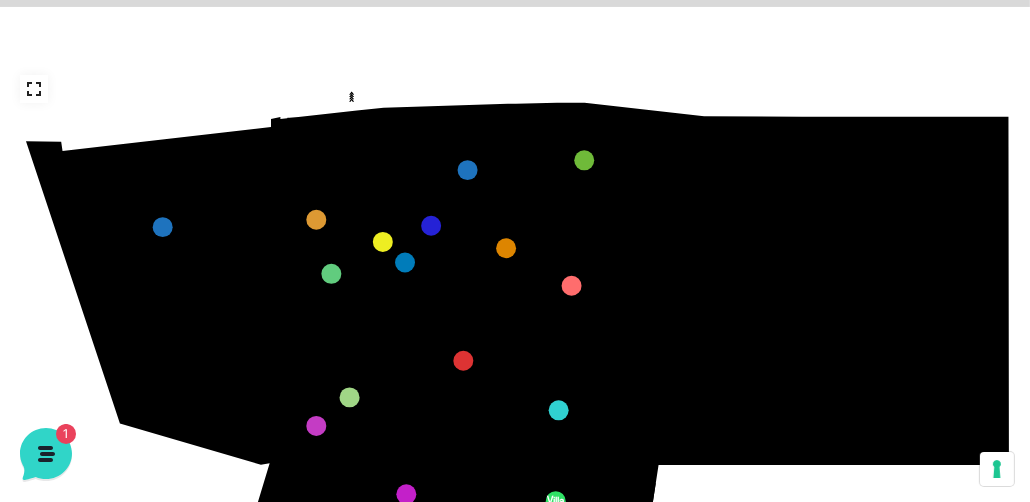 scroll, scrollTop: 359, scrollLeft: 0, axis: vertical 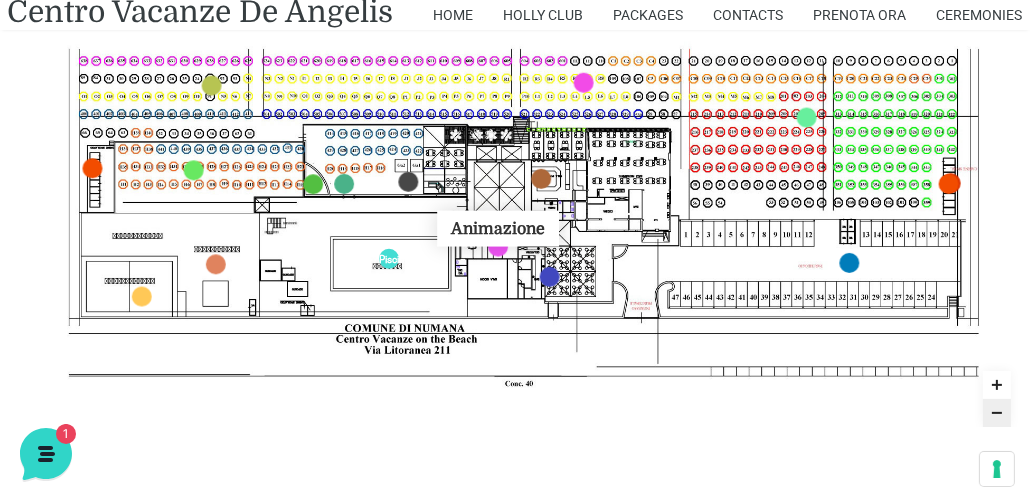 click at bounding box center [498, 247] 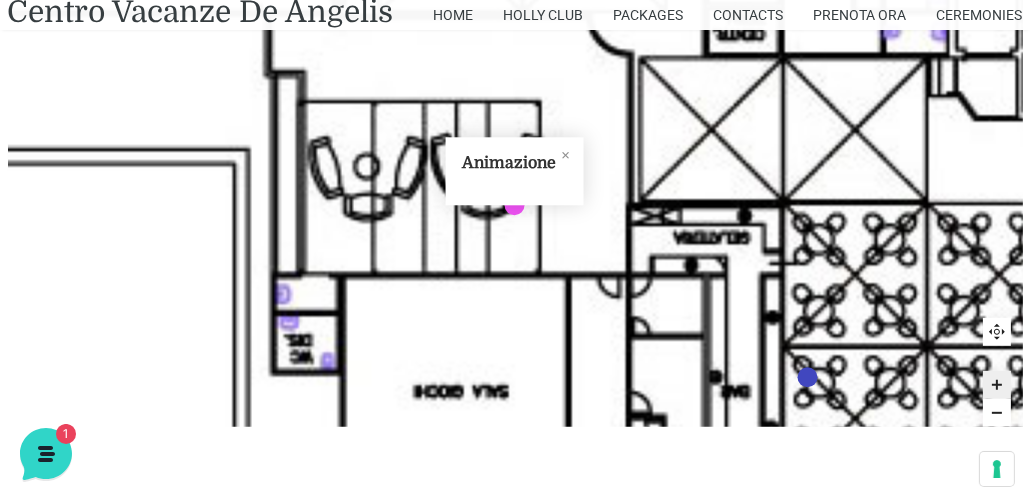 click at bounding box center [515, 205] 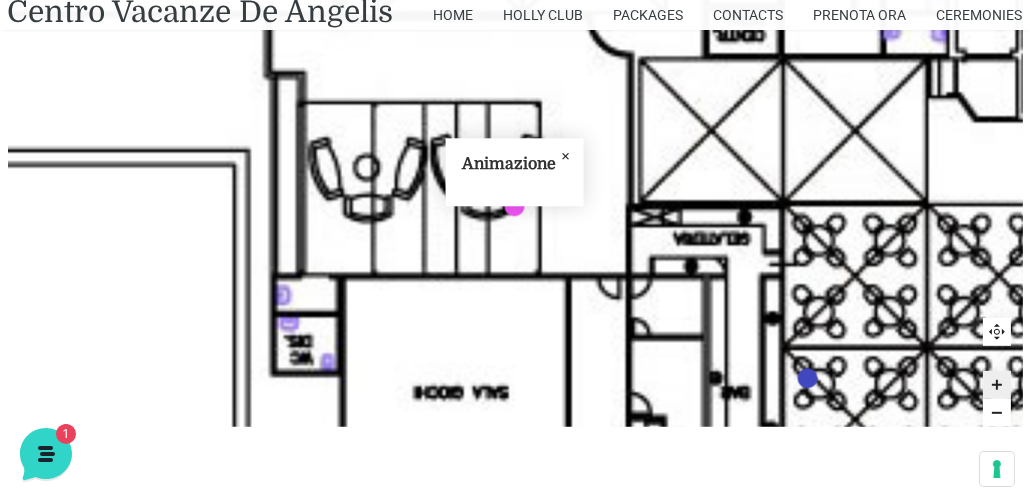 click 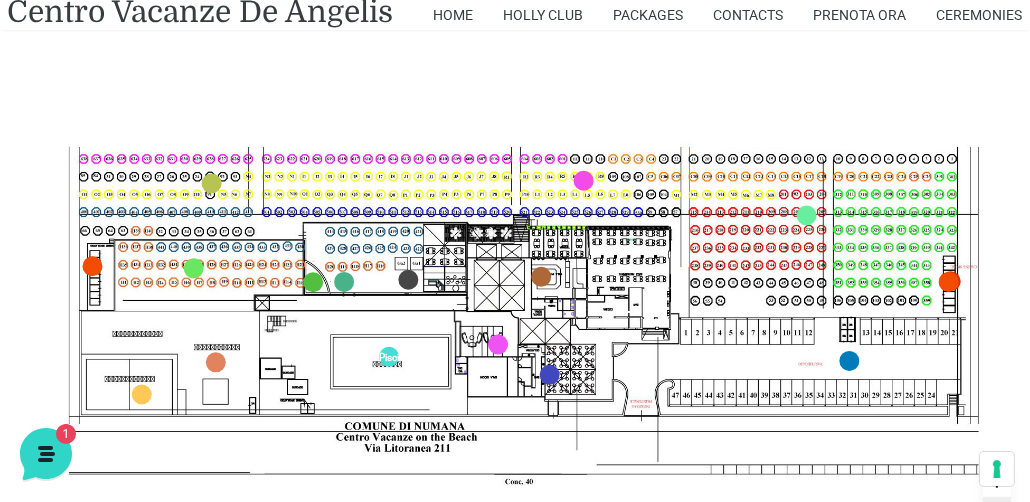 scroll, scrollTop: 900, scrollLeft: 0, axis: vertical 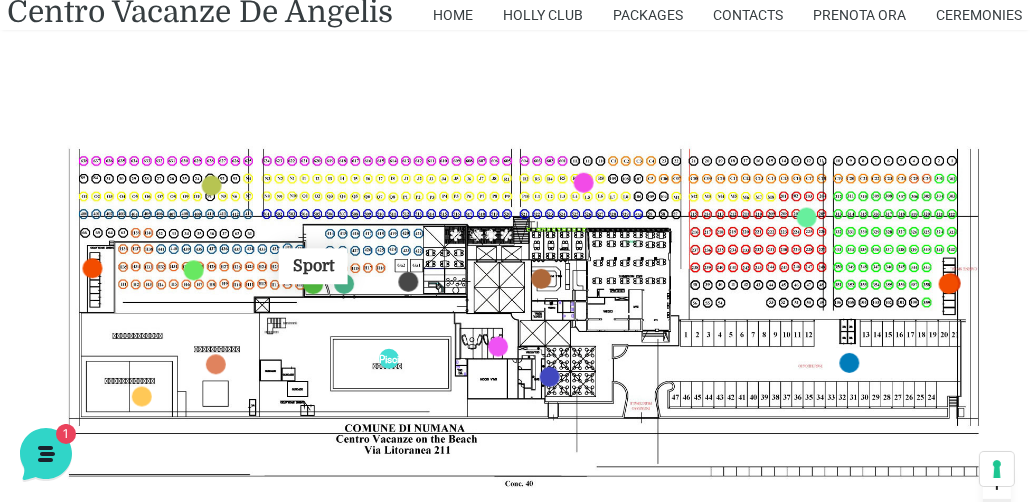 click at bounding box center (313, 284) 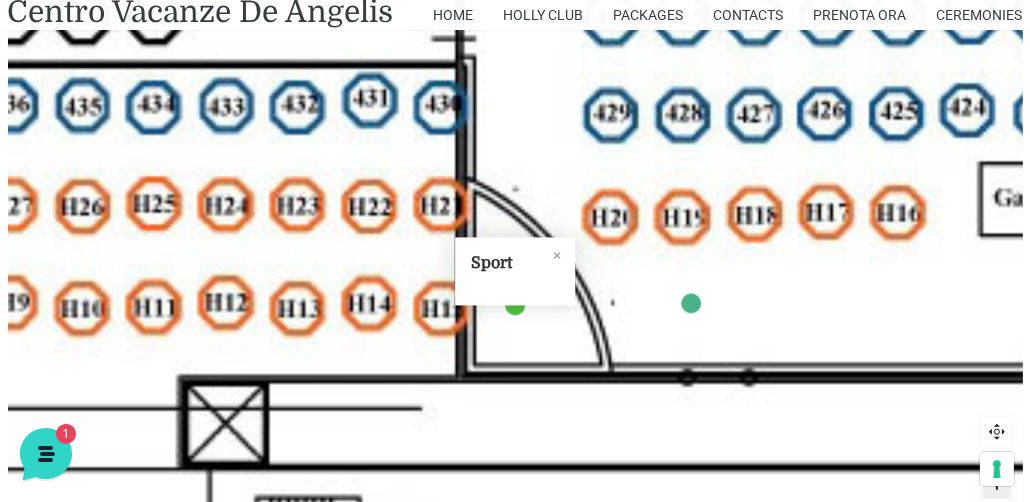 click on "Sport More" at bounding box center (515, 271) 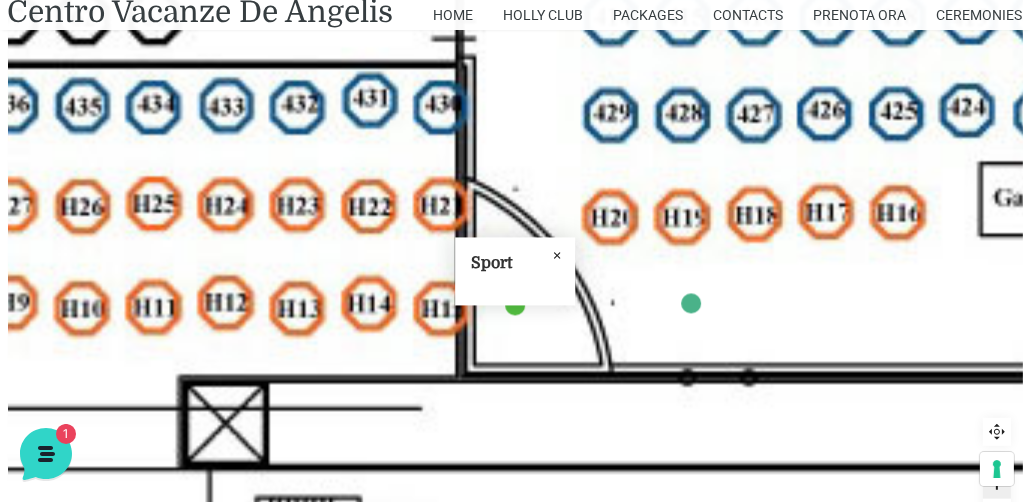 click 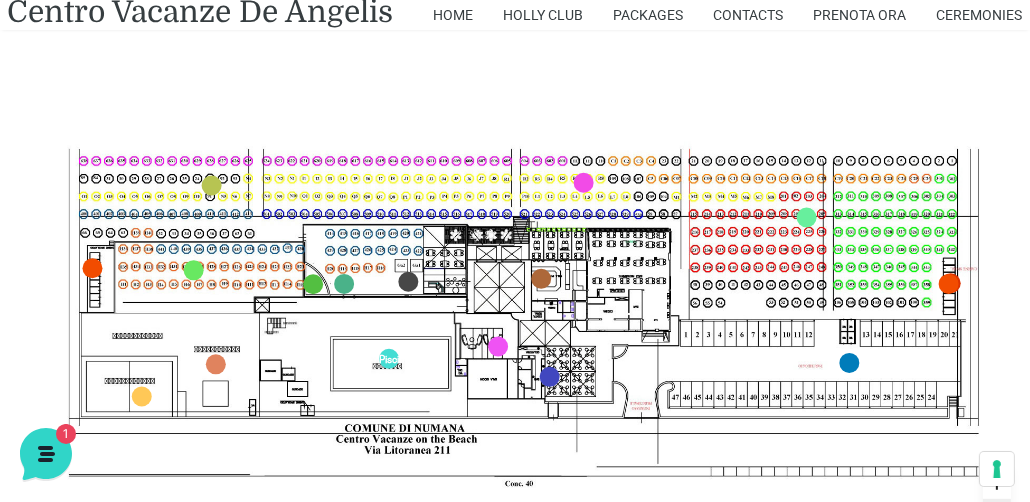 click on "Piscina" at bounding box center [515, 241] 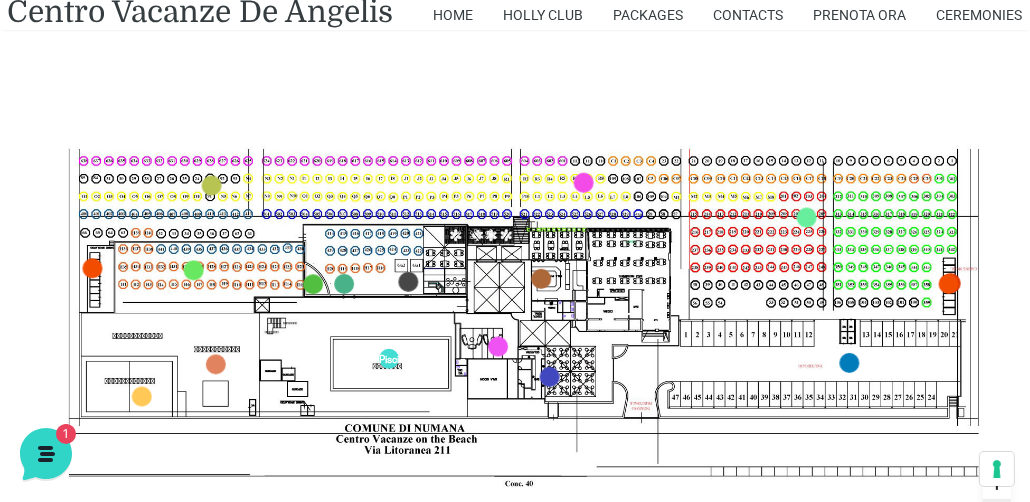 click on "Piscina" at bounding box center (515, 241) 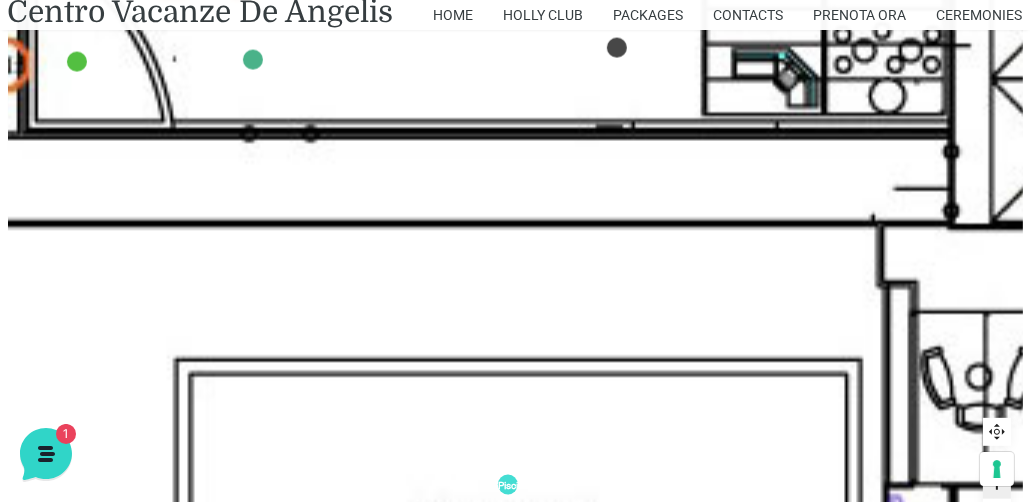 drag, startPoint x: 53, startPoint y: 140, endPoint x: 1030, endPoint y: 267, distance: 985.2198 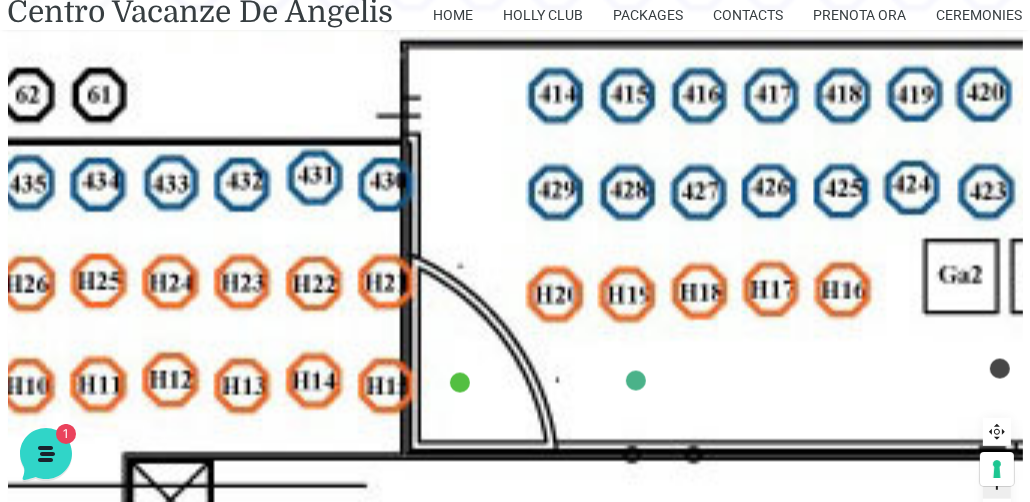 drag, startPoint x: 318, startPoint y: 178, endPoint x: 1047, endPoint y: 548, distance: 817.52124 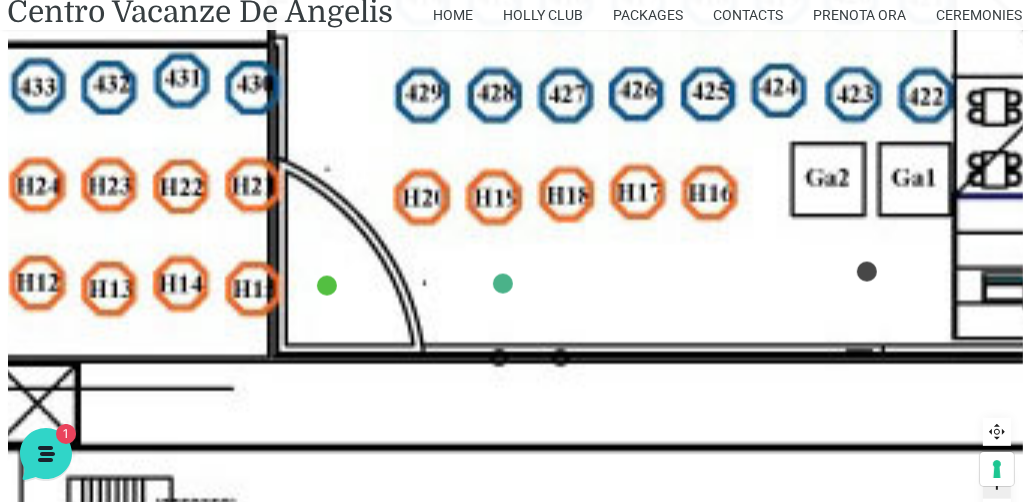 drag, startPoint x: 367, startPoint y: 418, endPoint x: 97, endPoint y: 308, distance: 291.5476 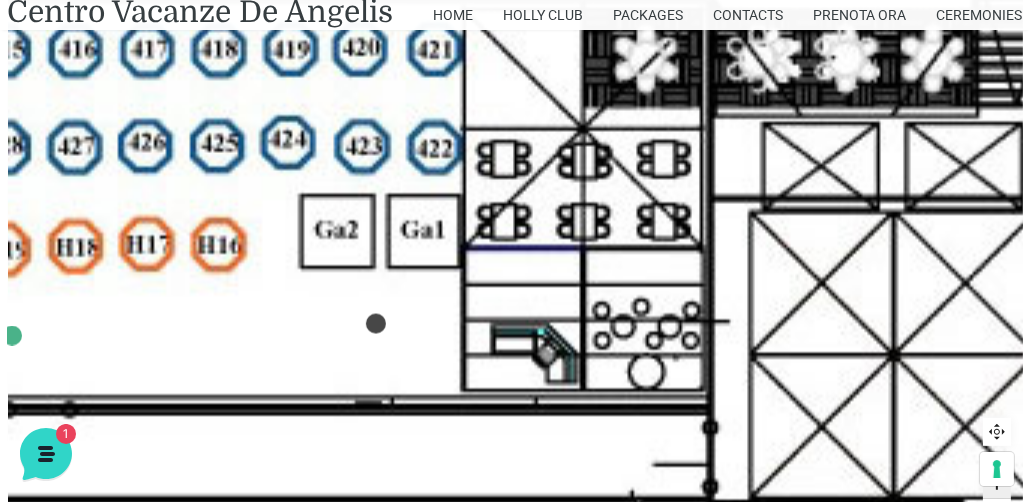 drag, startPoint x: 391, startPoint y: 183, endPoint x: -4, endPoint y: 246, distance: 399.9925 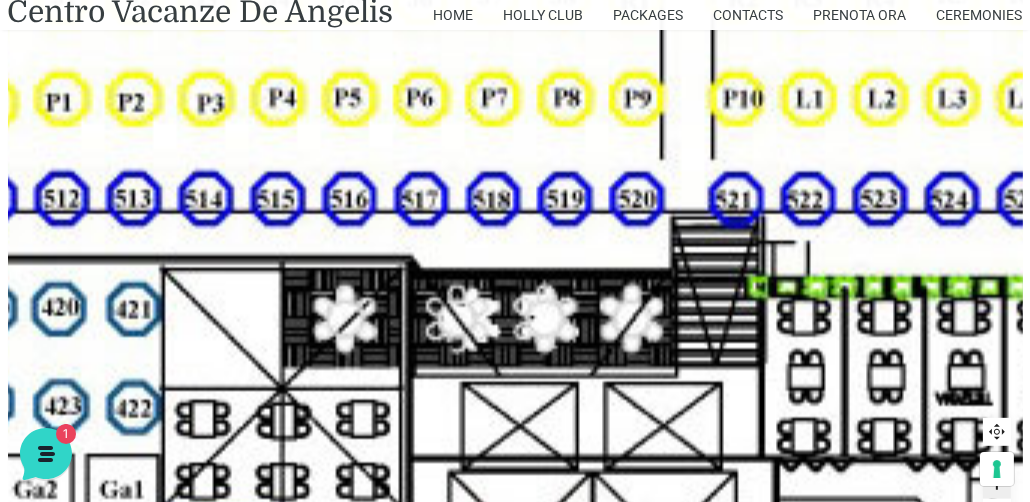 drag, startPoint x: 772, startPoint y: 195, endPoint x: 483, endPoint y: 447, distance: 383.4384 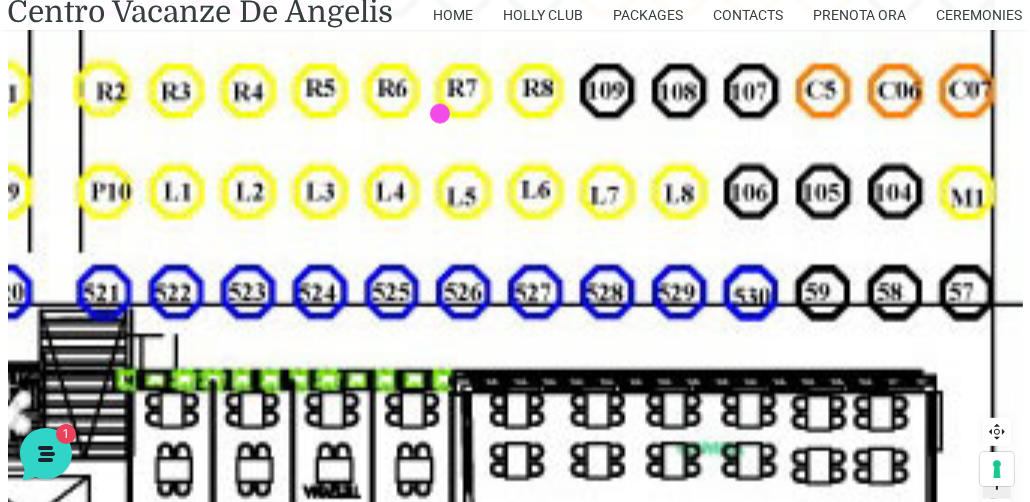 drag, startPoint x: 749, startPoint y: 257, endPoint x: 14, endPoint y: 334, distance: 739.02234 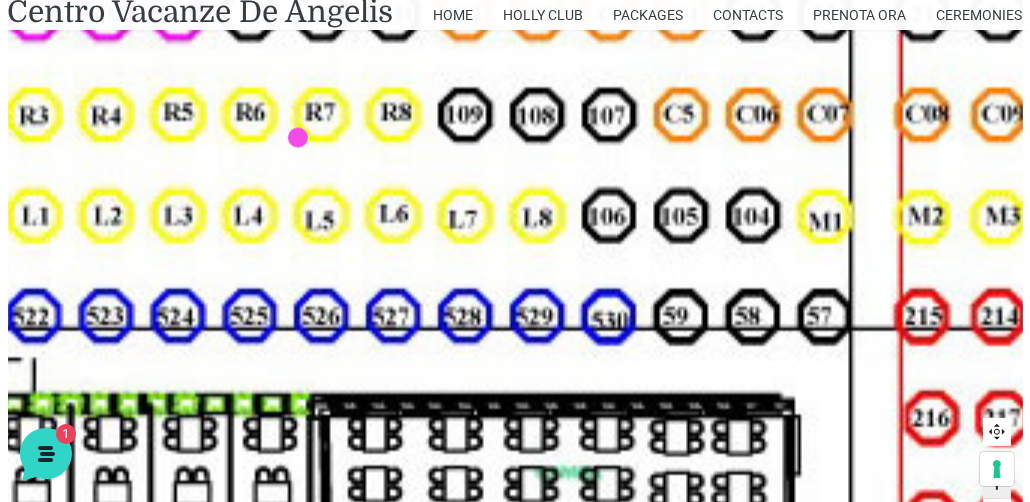 drag, startPoint x: 758, startPoint y: 226, endPoint x: -4, endPoint y: 224, distance: 762.0026 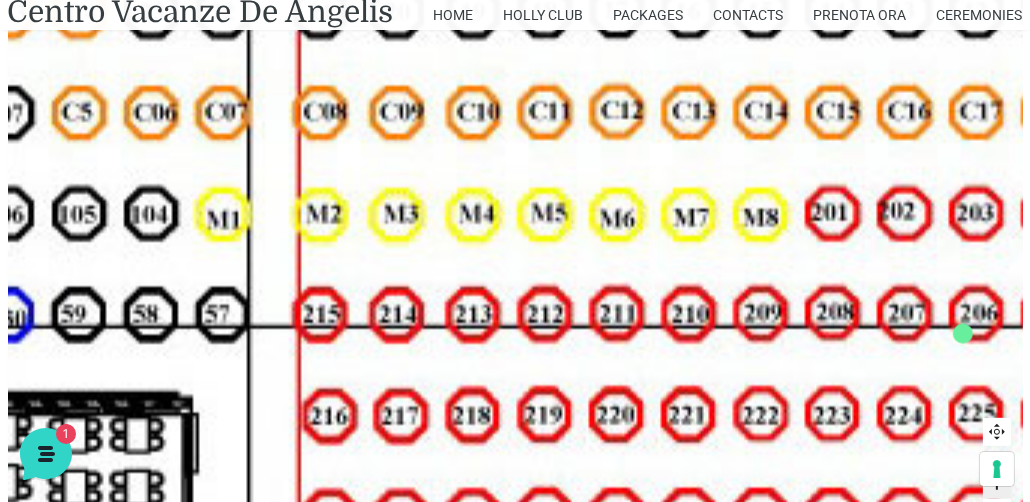 scroll, scrollTop: 900, scrollLeft: 0, axis: vertical 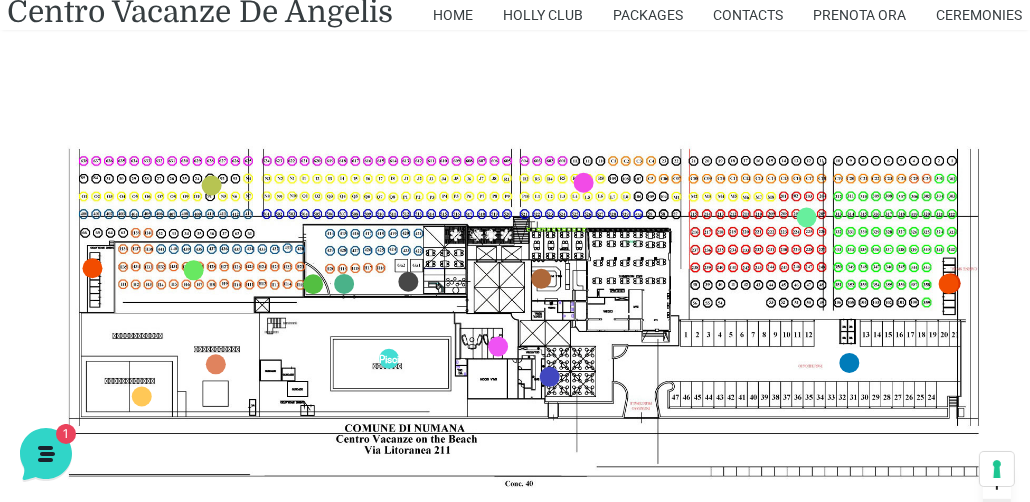 click on "Piscina" at bounding box center [515, 241] 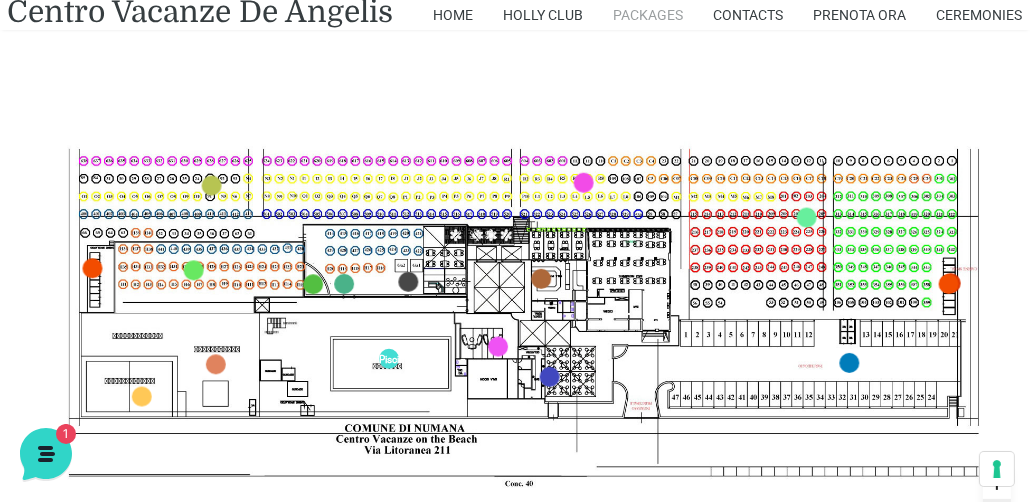 click on "Packages" at bounding box center (649, 15) 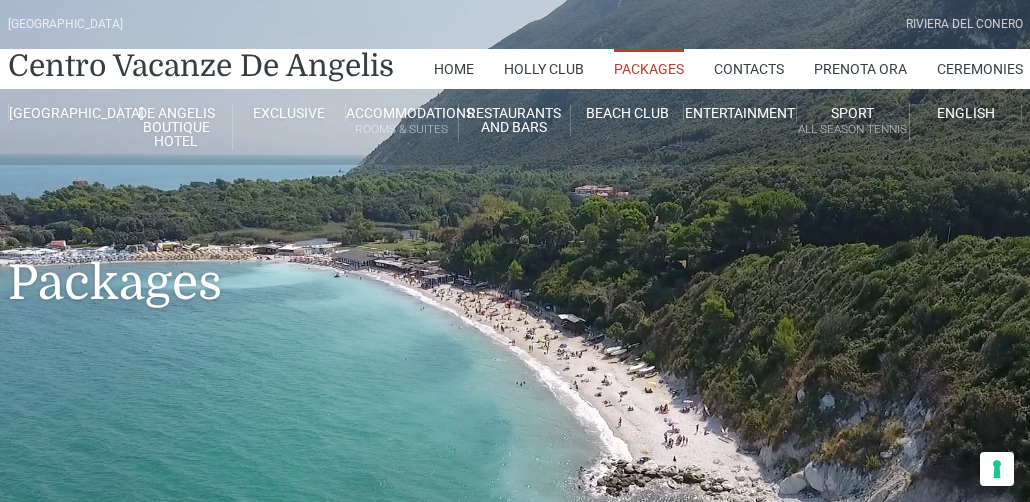 scroll, scrollTop: 0, scrollLeft: 0, axis: both 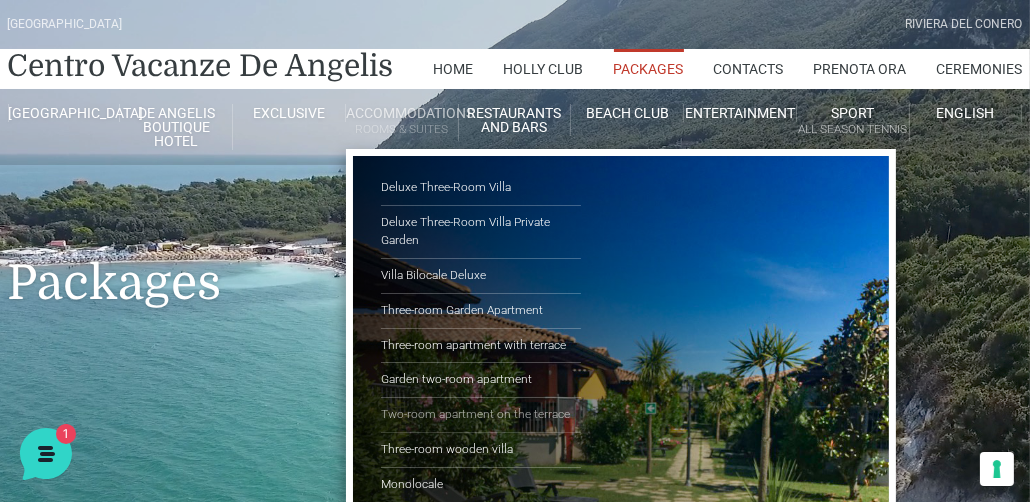 click on "Two-room apartment on the terrace" at bounding box center [481, 415] 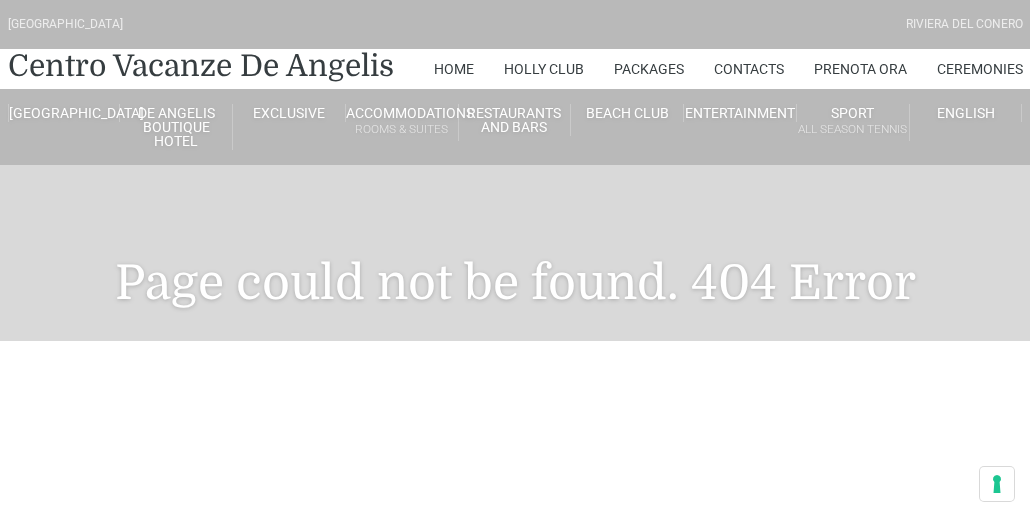 scroll, scrollTop: 0, scrollLeft: 0, axis: both 